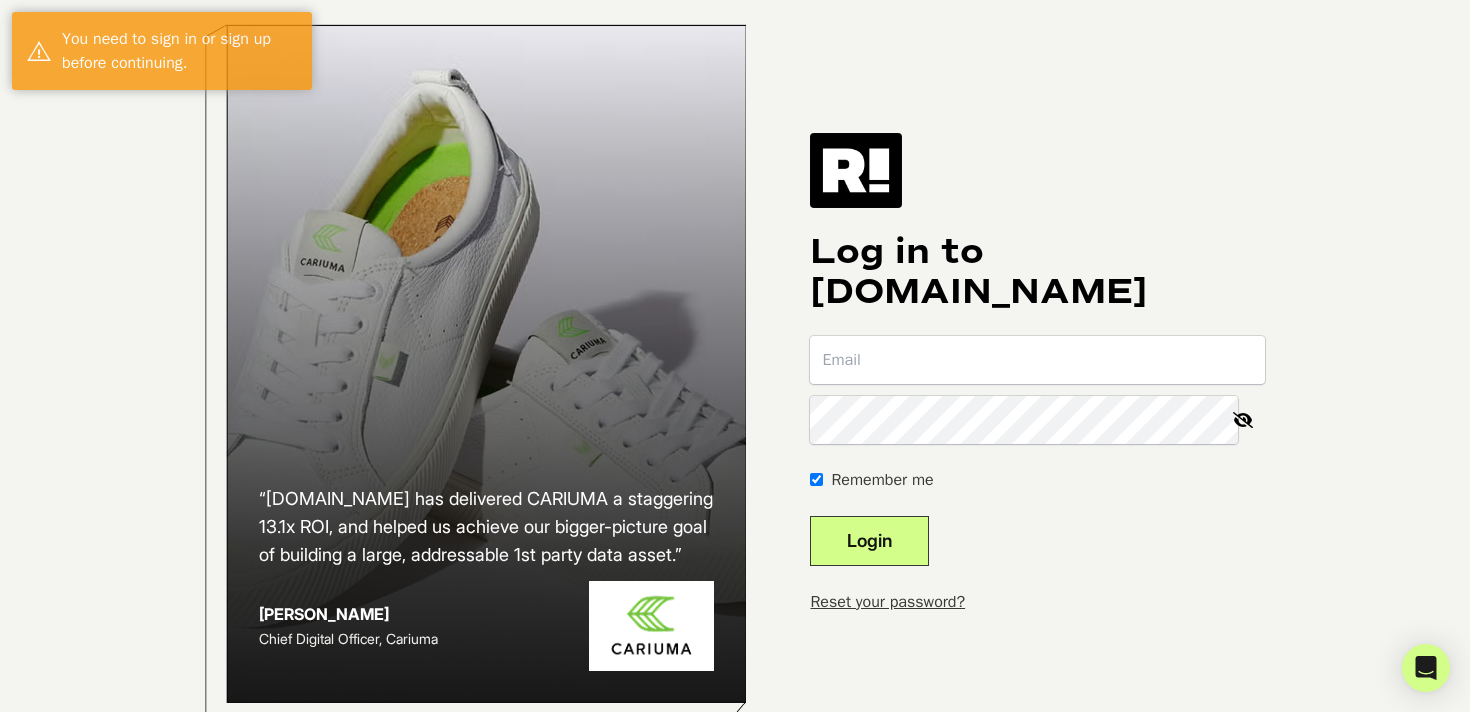 scroll, scrollTop: 0, scrollLeft: 0, axis: both 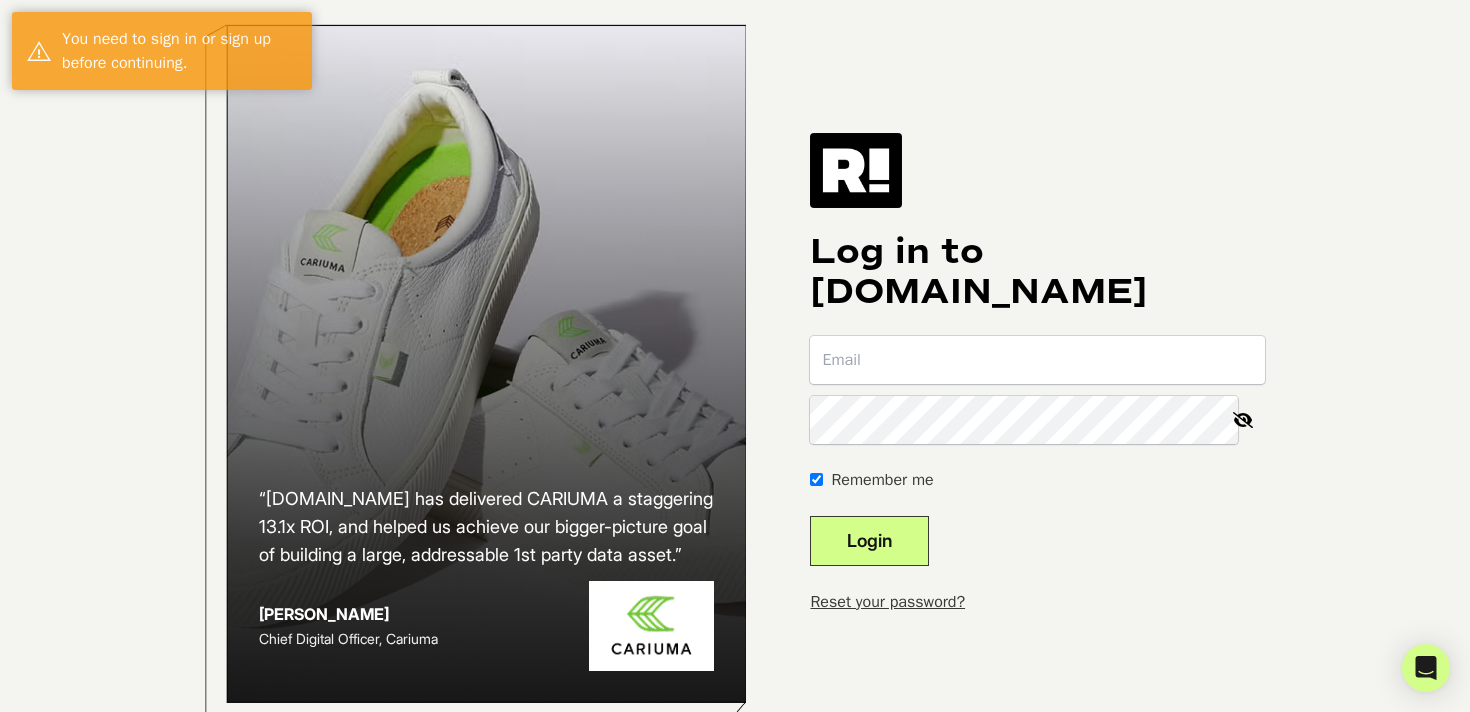type on "[EMAIL_ADDRESS][DOMAIN_NAME]" 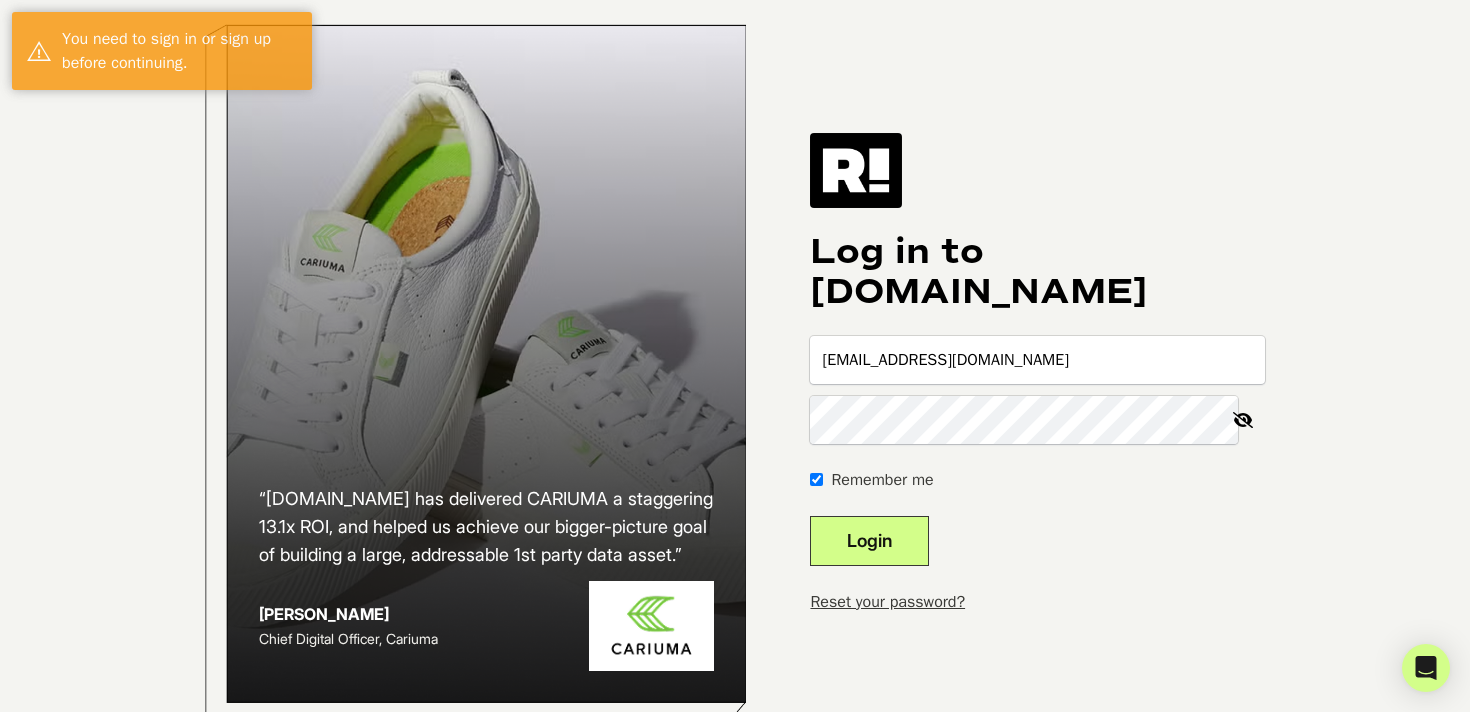click on "Login" at bounding box center [869, 541] 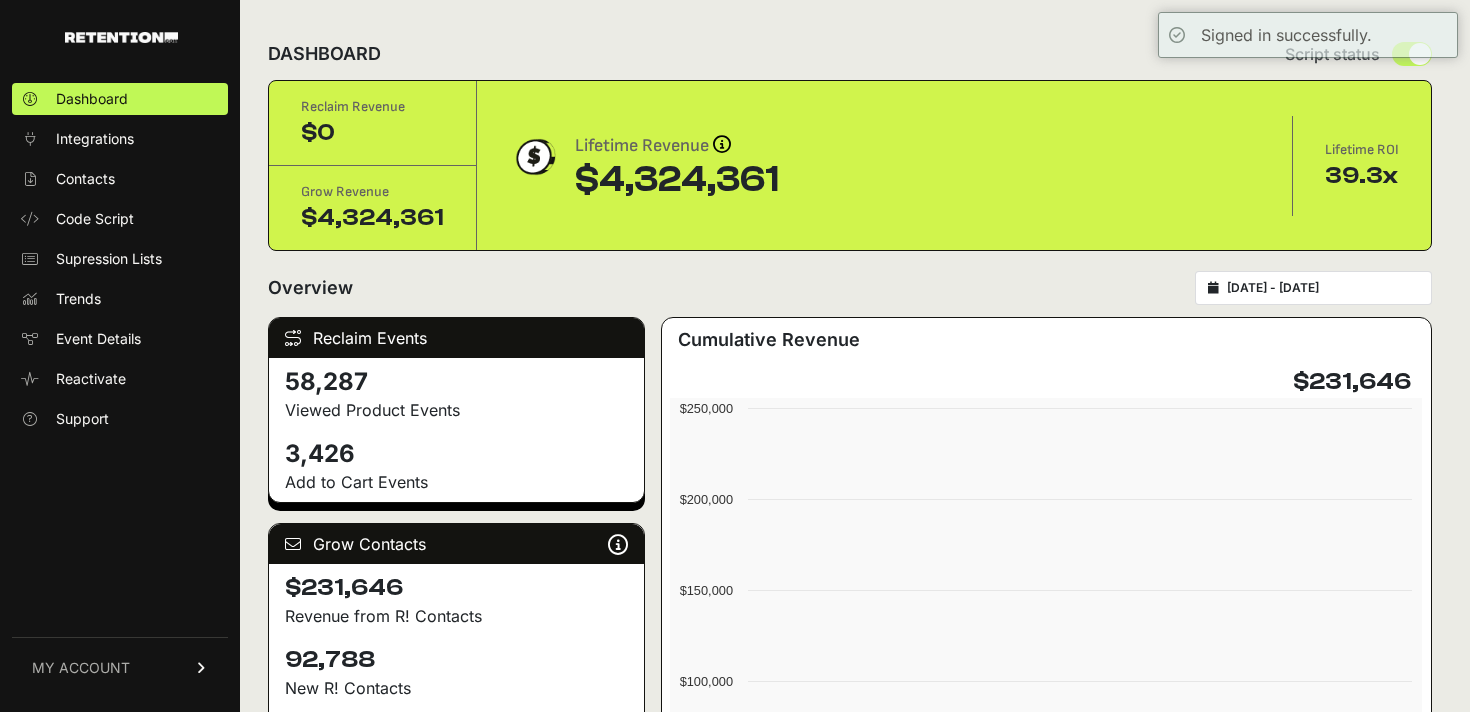 scroll, scrollTop: 0, scrollLeft: 0, axis: both 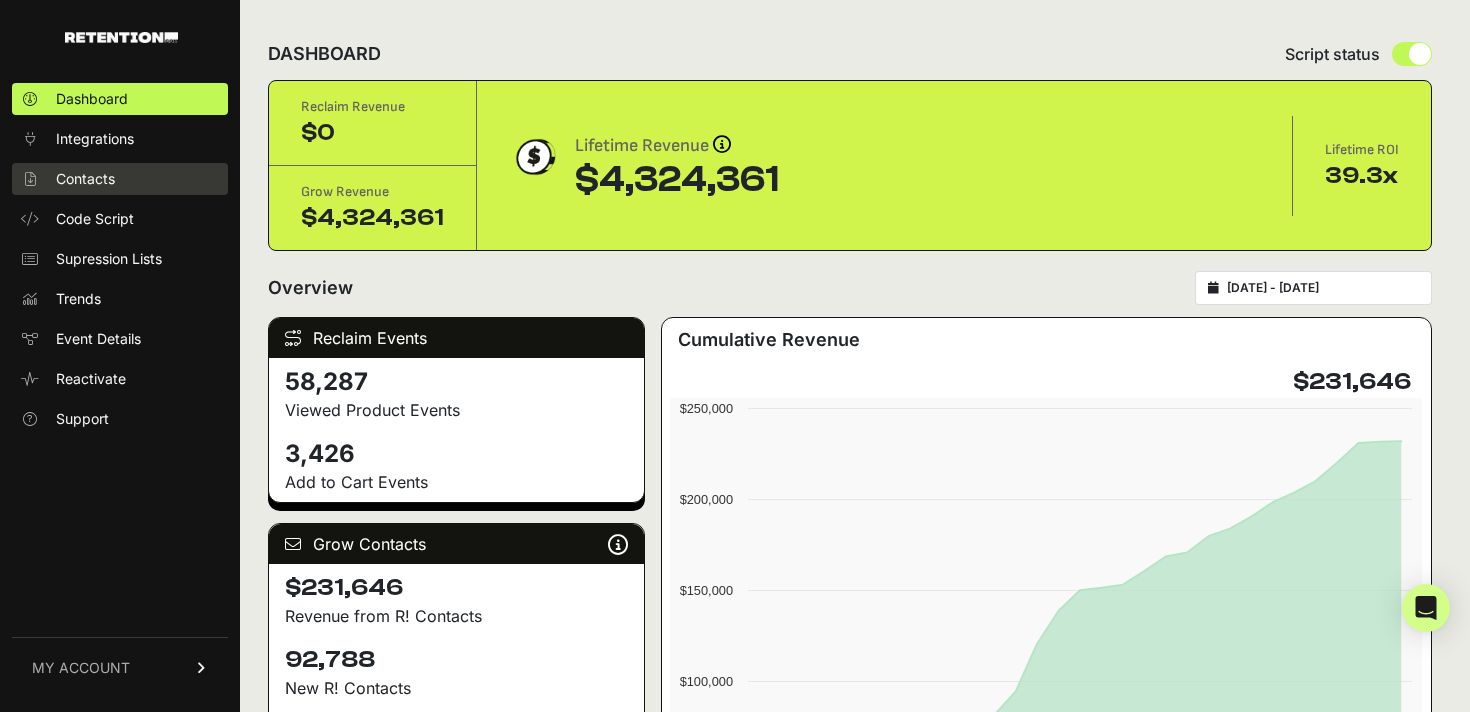 click on "Contacts" at bounding box center [85, 179] 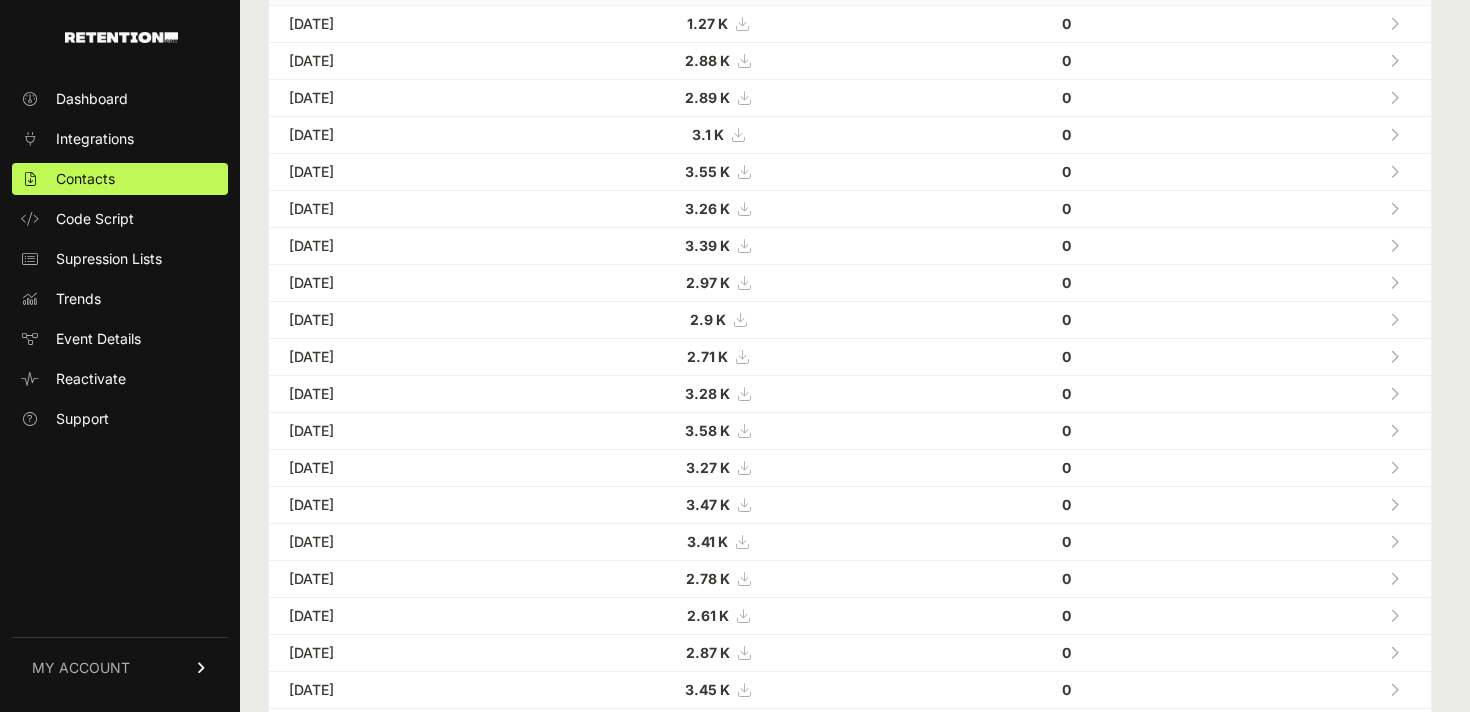 scroll, scrollTop: 186, scrollLeft: 0, axis: vertical 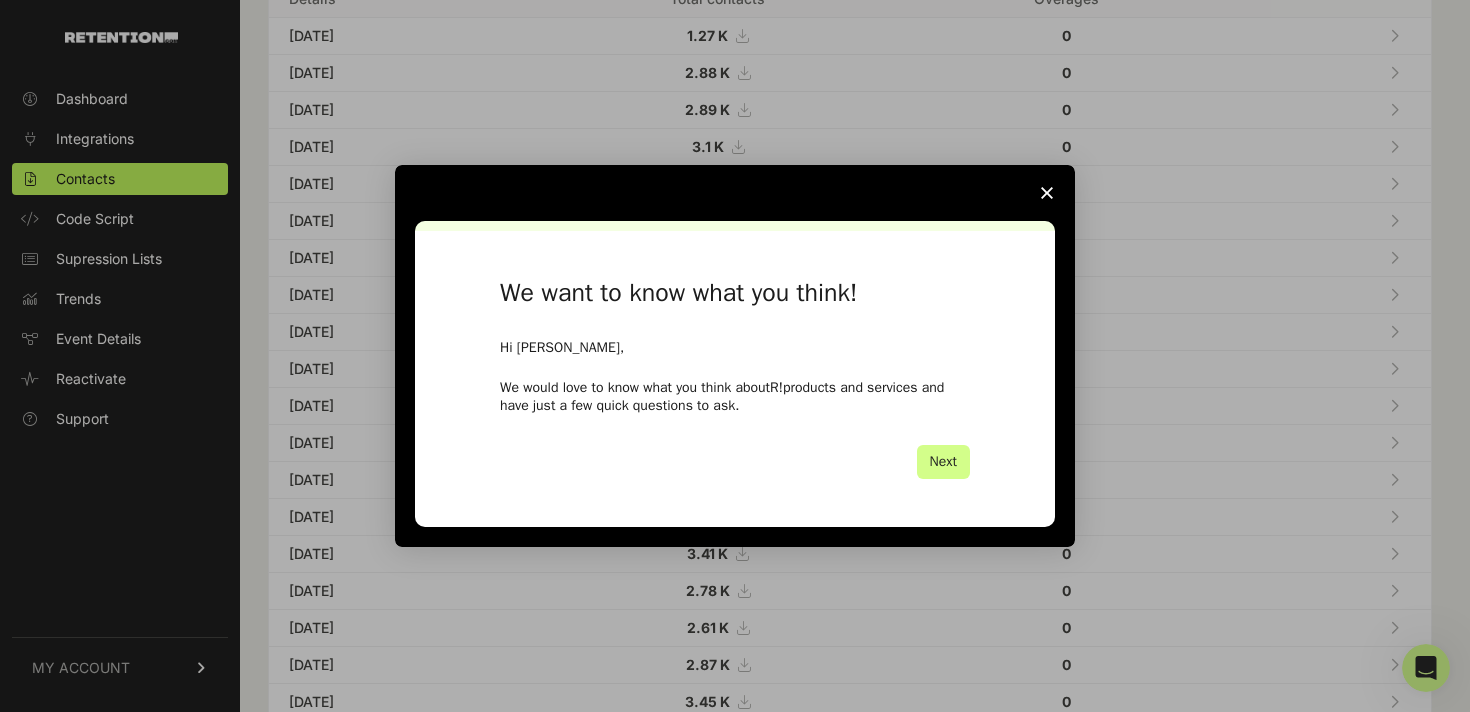 click 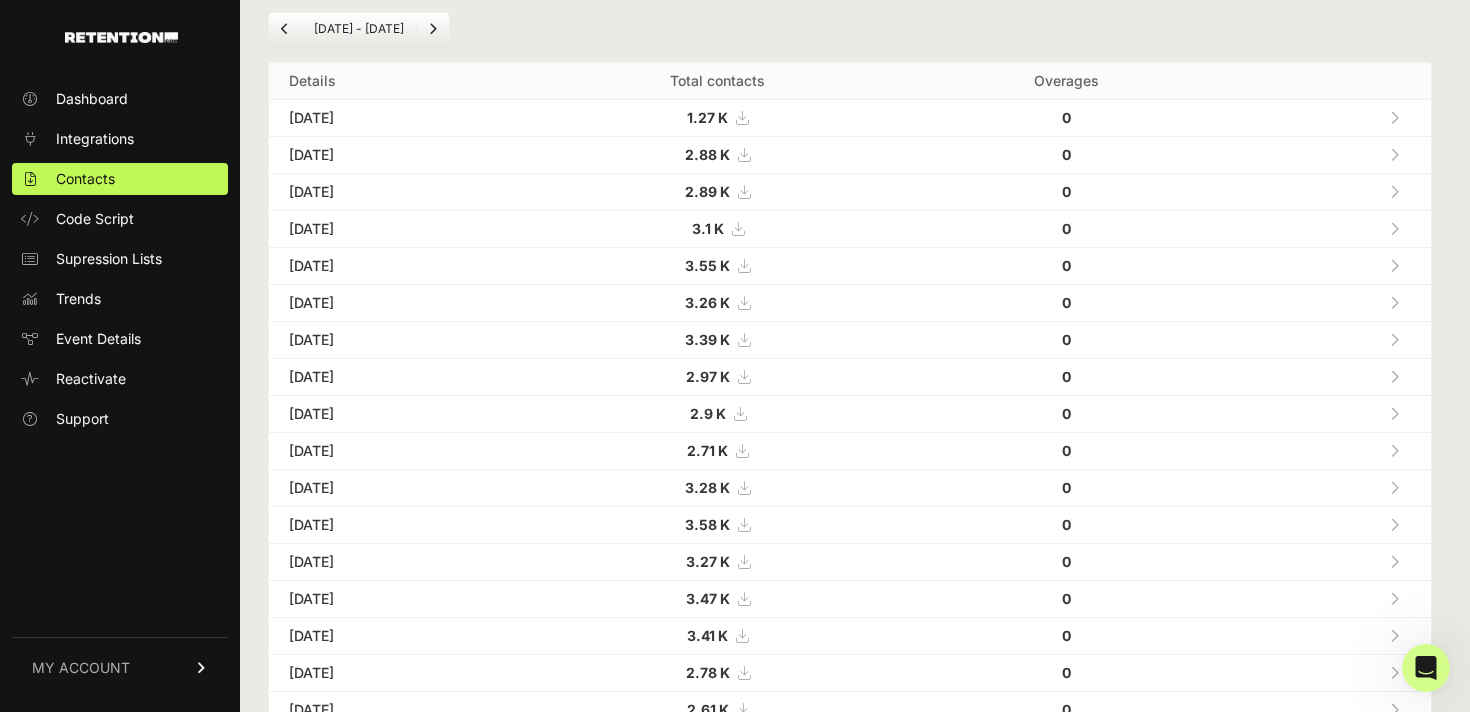 scroll, scrollTop: 0, scrollLeft: 0, axis: both 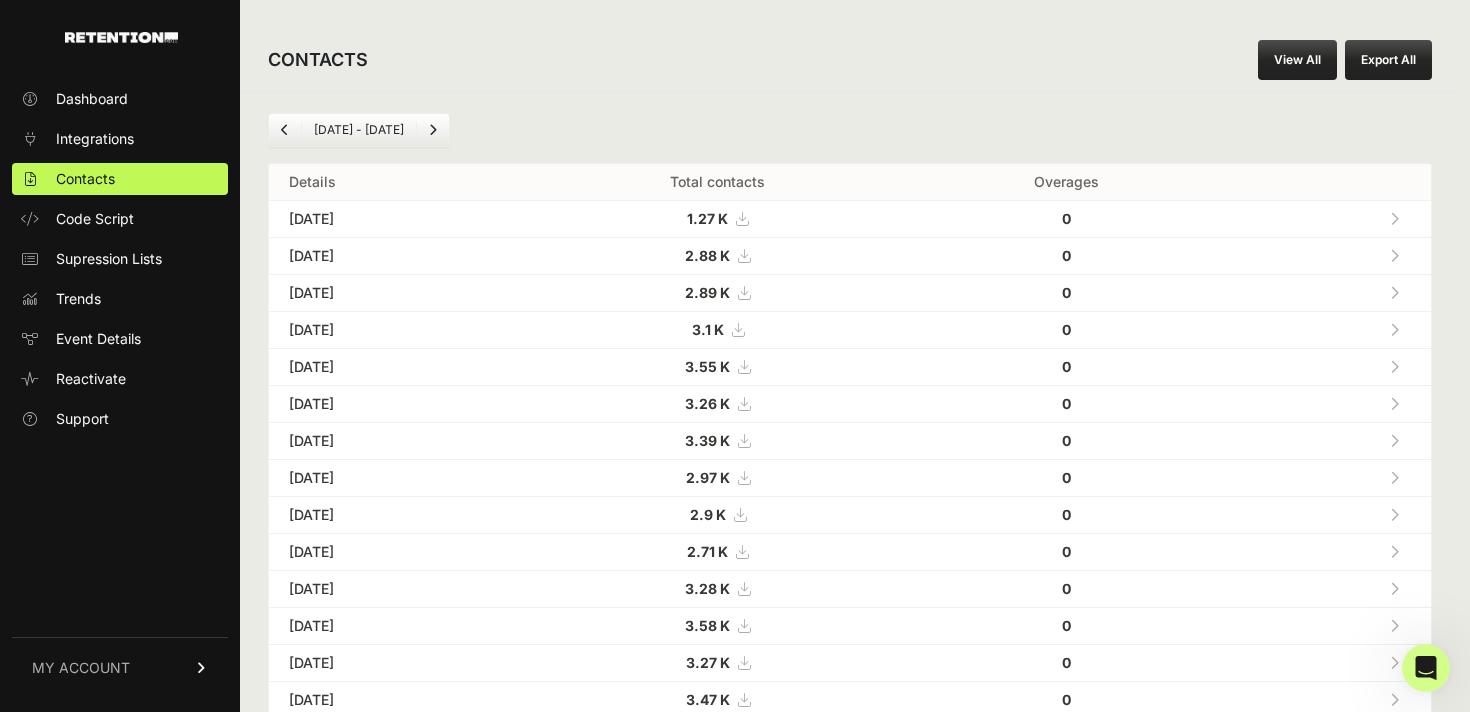 click on "Jun 09 - Jul 09" at bounding box center (359, 130) 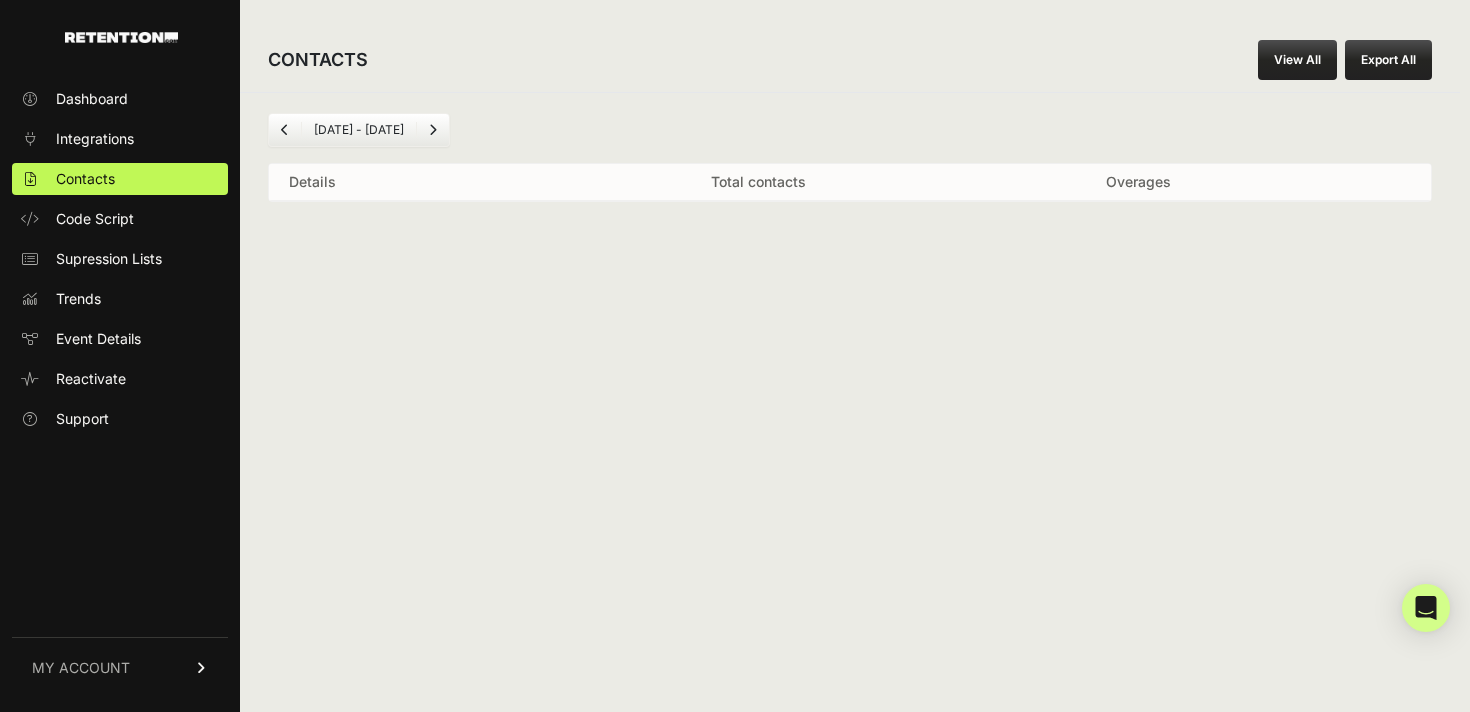 scroll, scrollTop: 0, scrollLeft: 0, axis: both 